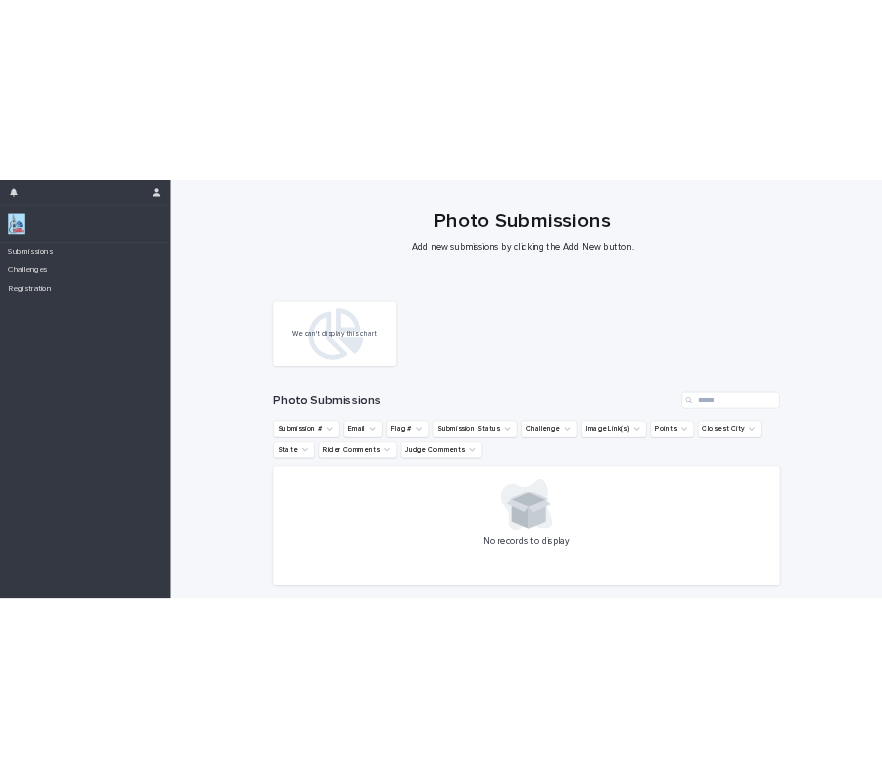 scroll, scrollTop: 0, scrollLeft: 0, axis: both 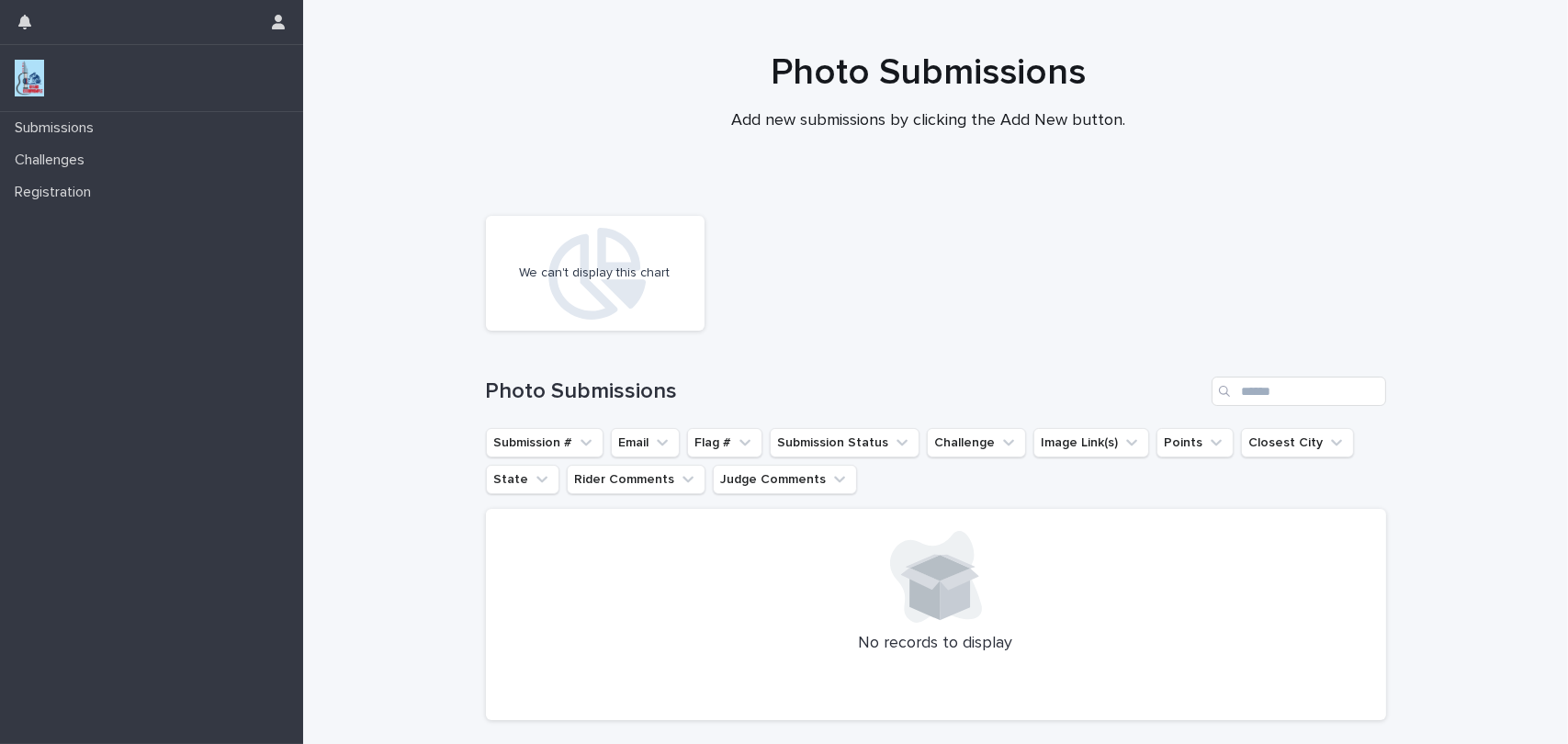 click at bounding box center (29, 78) 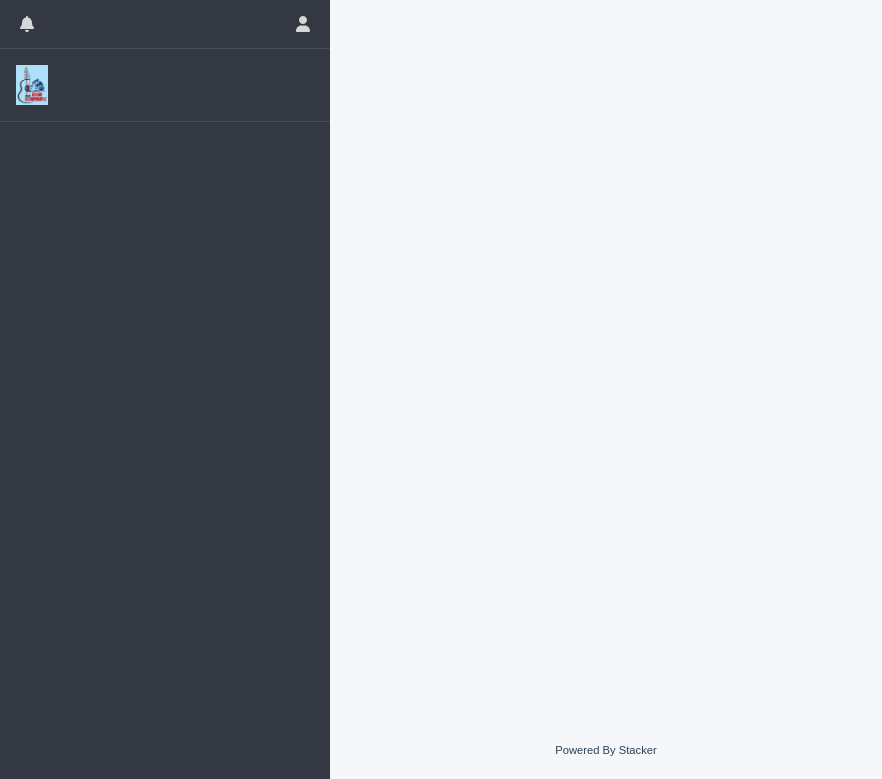 scroll, scrollTop: 0, scrollLeft: 0, axis: both 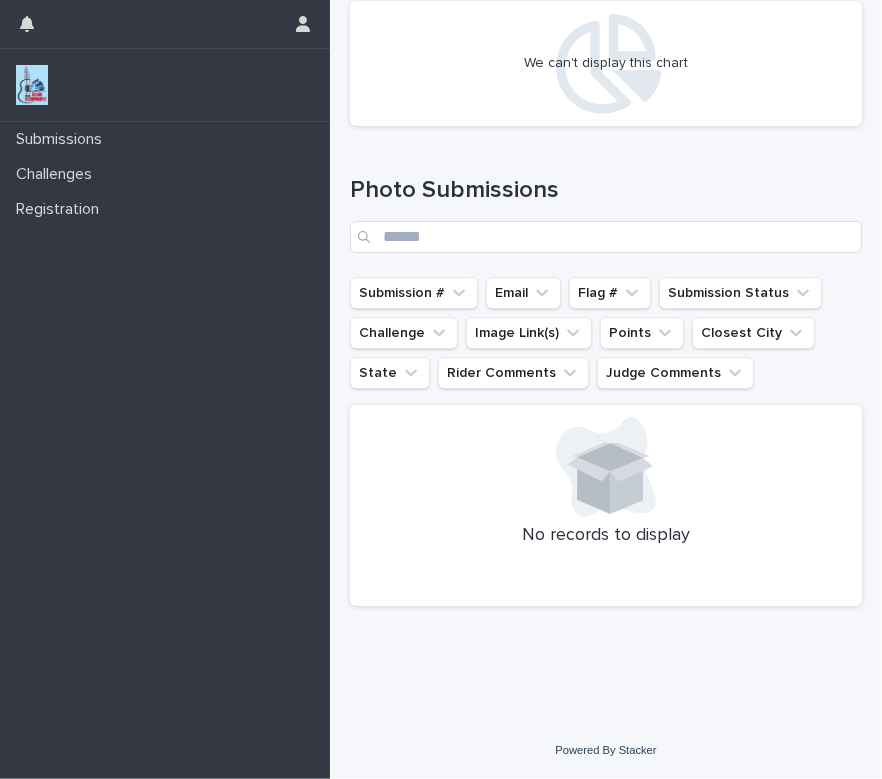 click at bounding box center (32, 85) 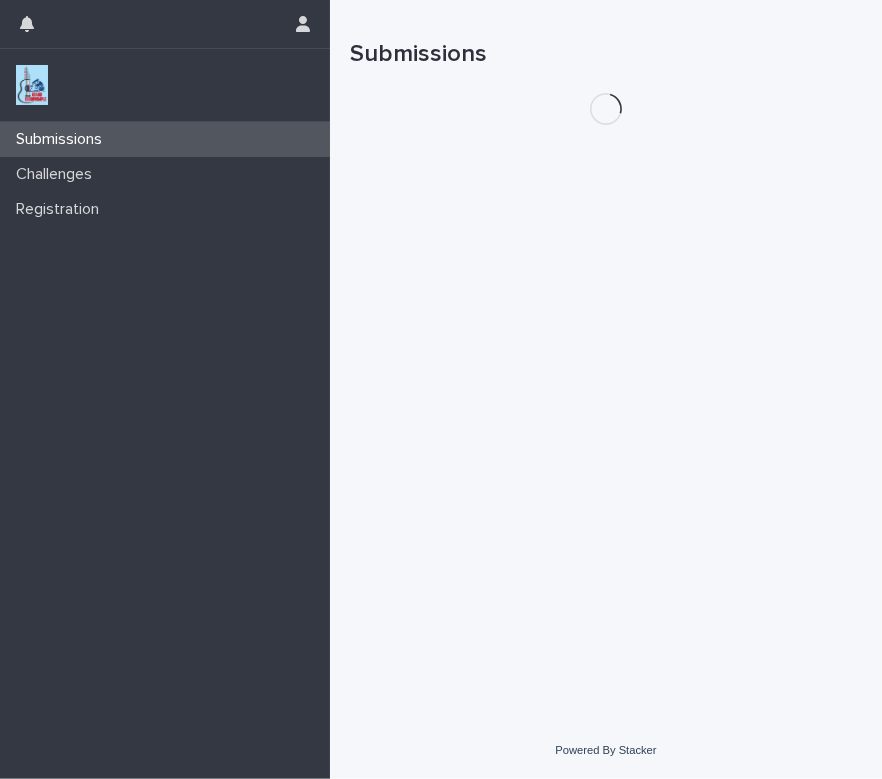 scroll, scrollTop: 0, scrollLeft: 0, axis: both 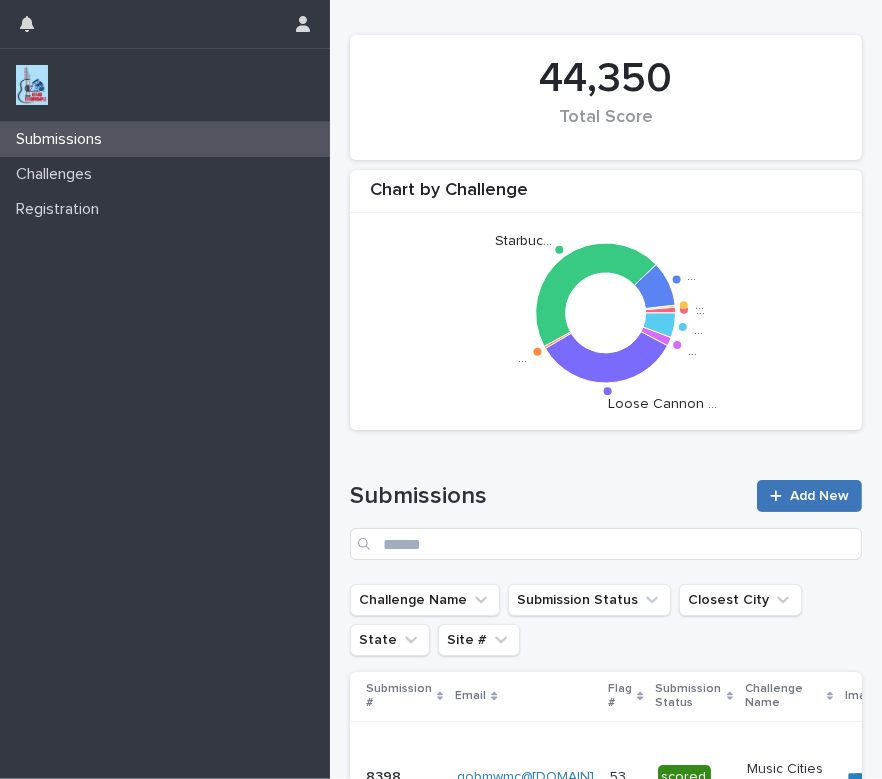 click on "Add New" at bounding box center (819, 496) 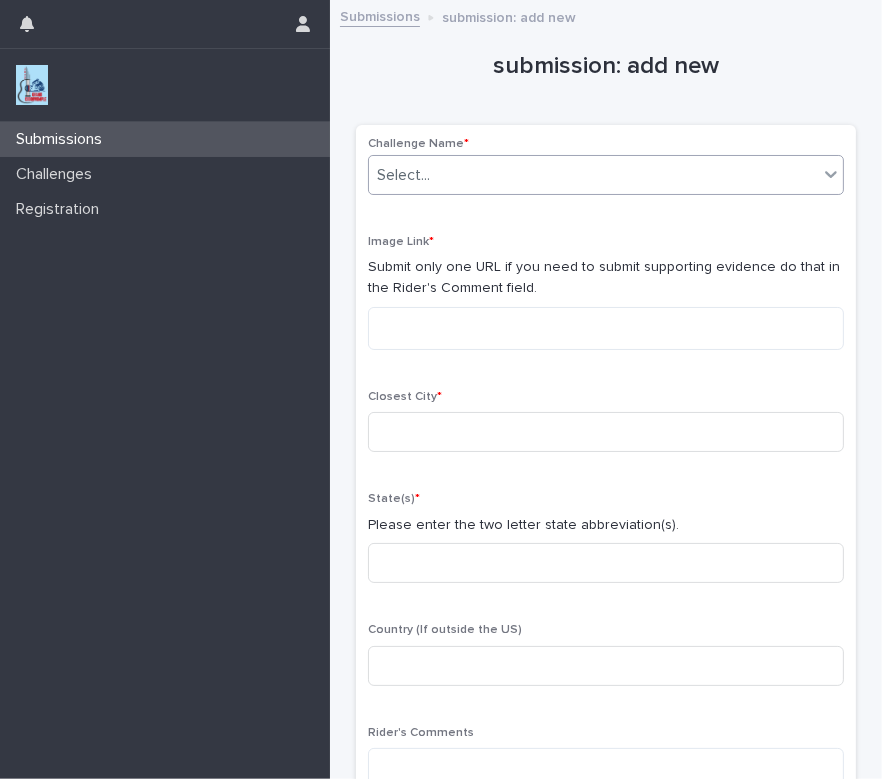 click on "Select..." at bounding box center [593, 175] 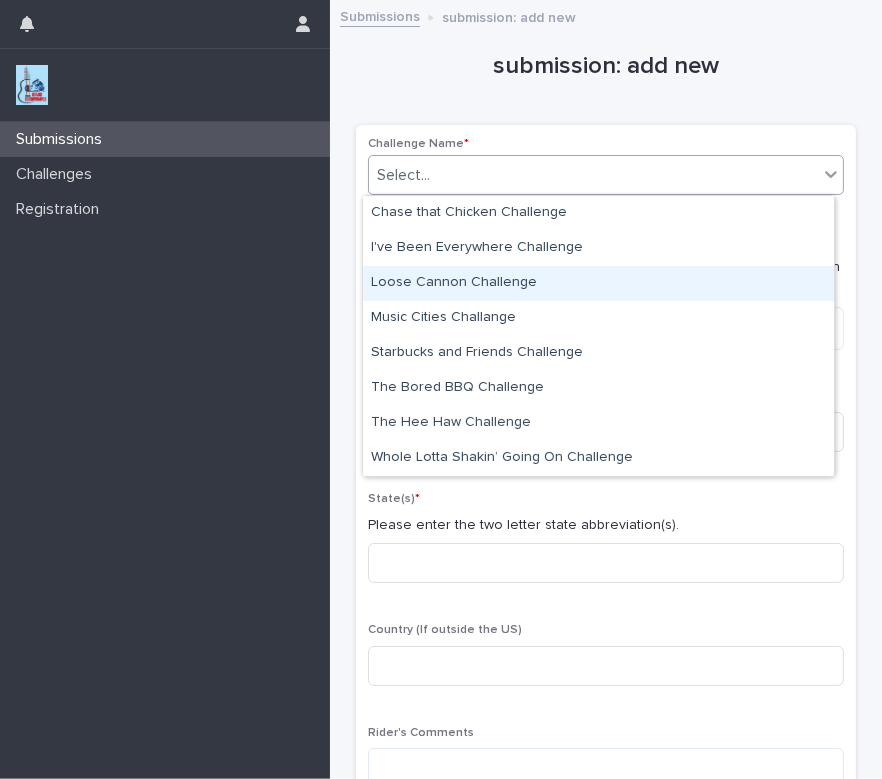 click on "Loose Cannon Challenge" at bounding box center (598, 283) 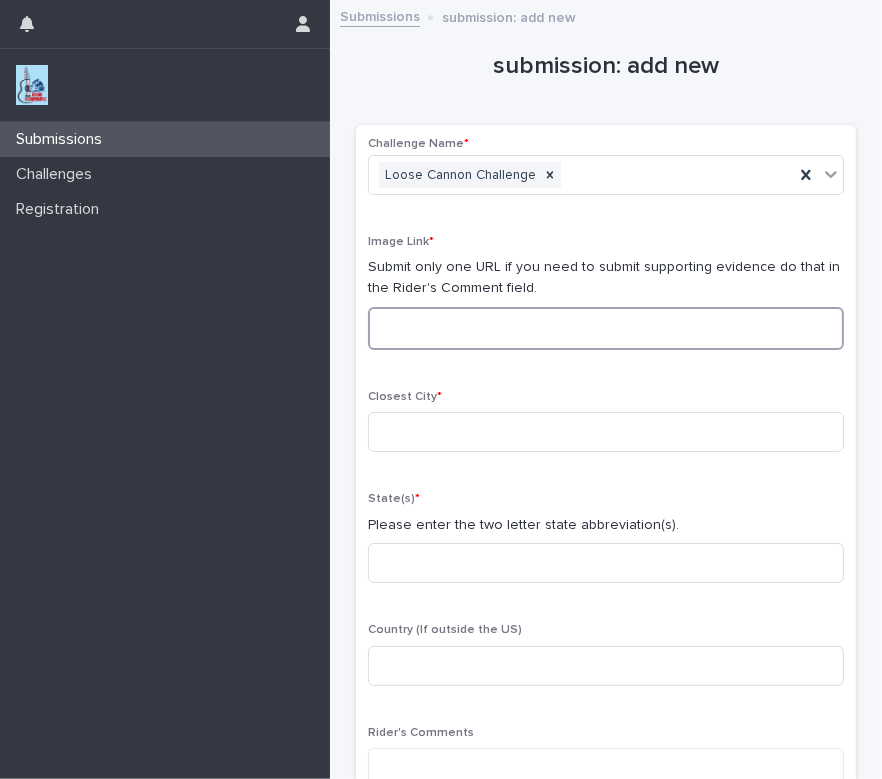 click at bounding box center (606, 328) 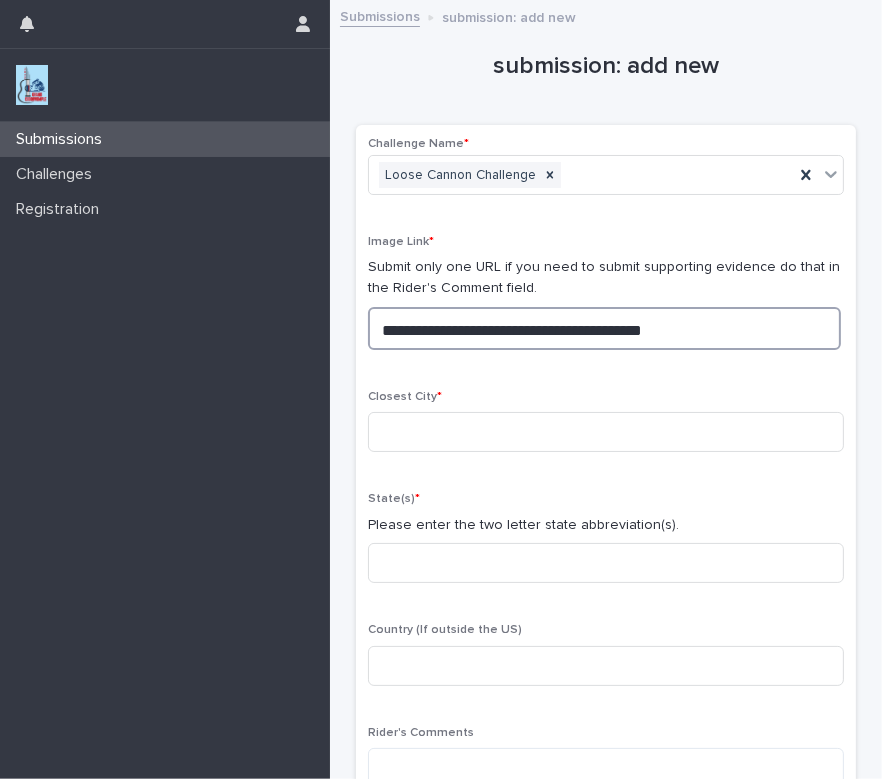 drag, startPoint x: 684, startPoint y: 335, endPoint x: 308, endPoint y: 445, distance: 391.76013 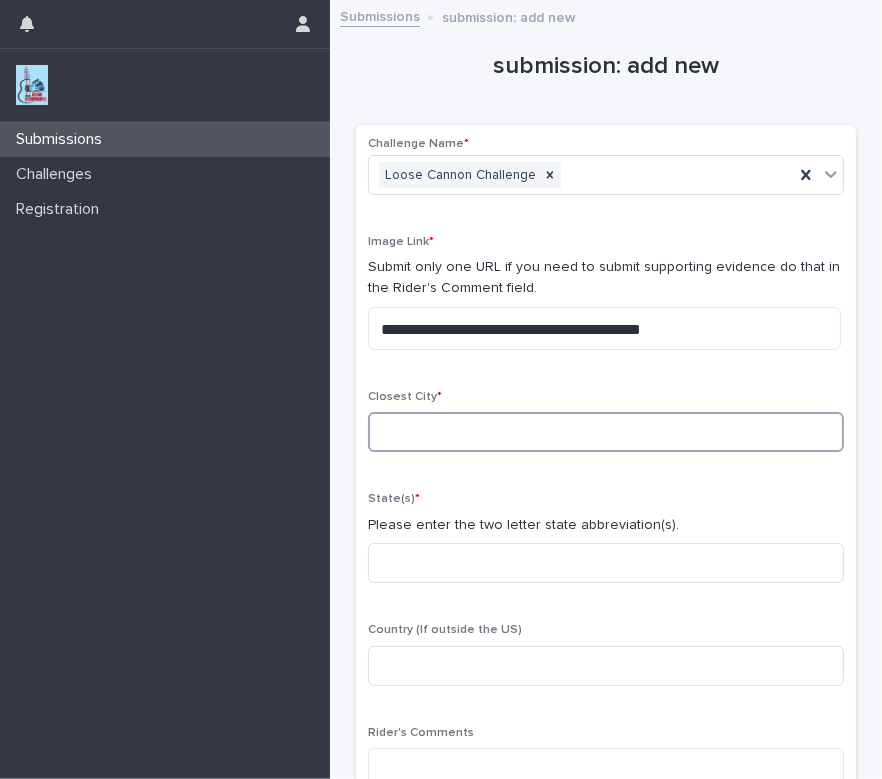 click at bounding box center (606, 432) 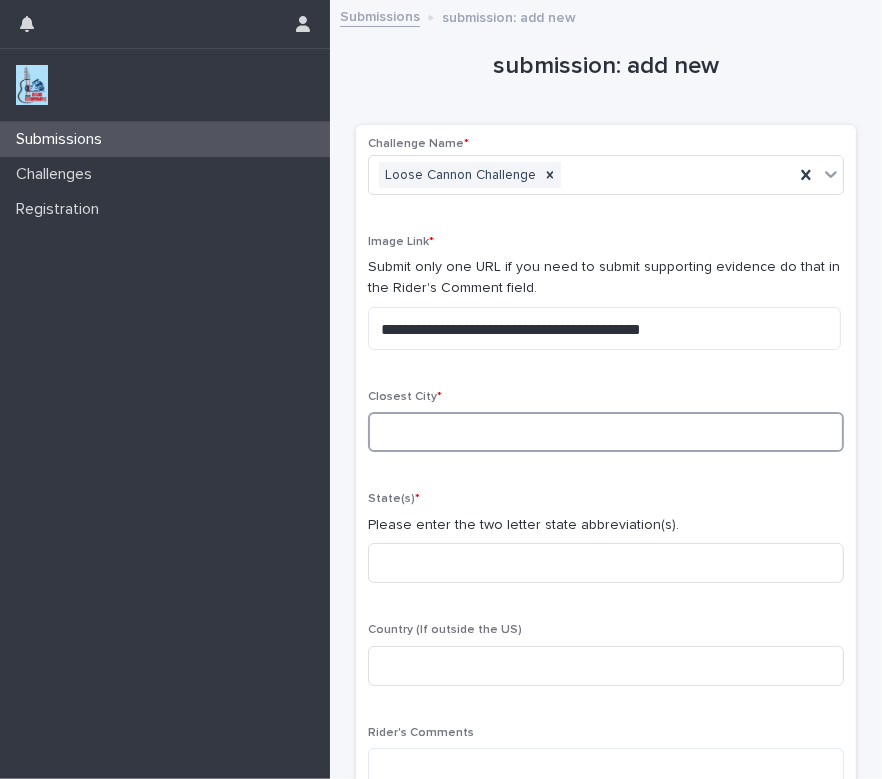 click at bounding box center (606, 432) 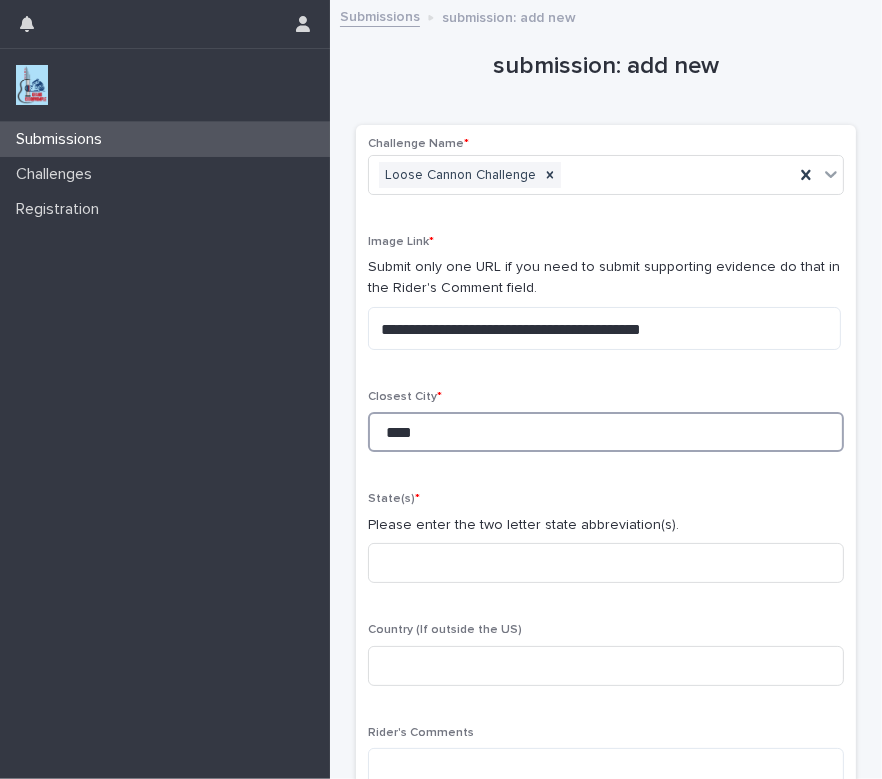 type on "****" 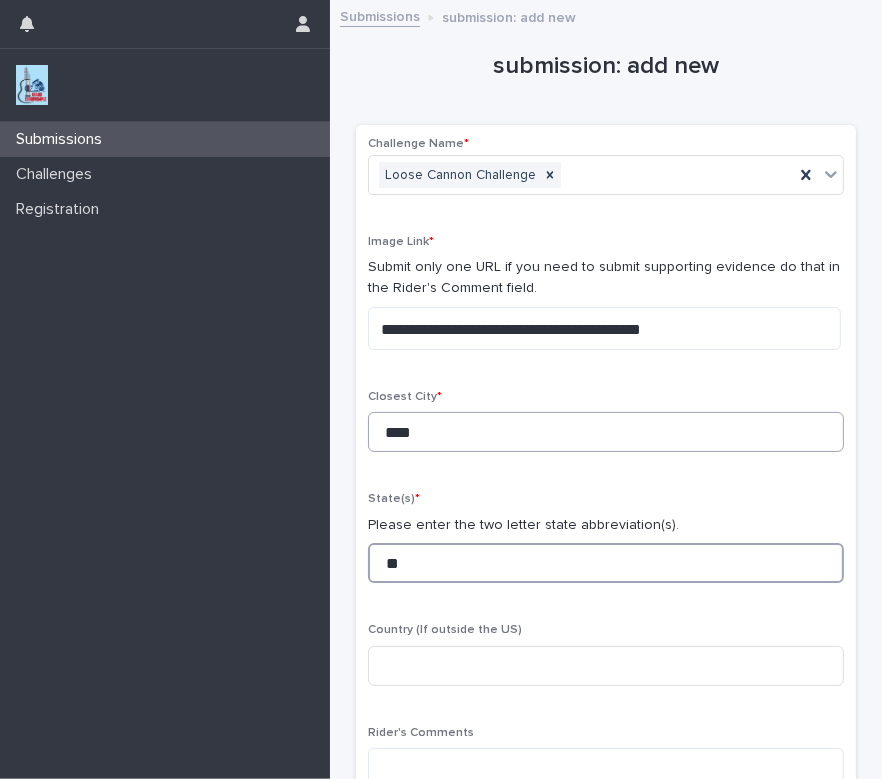 type on "**" 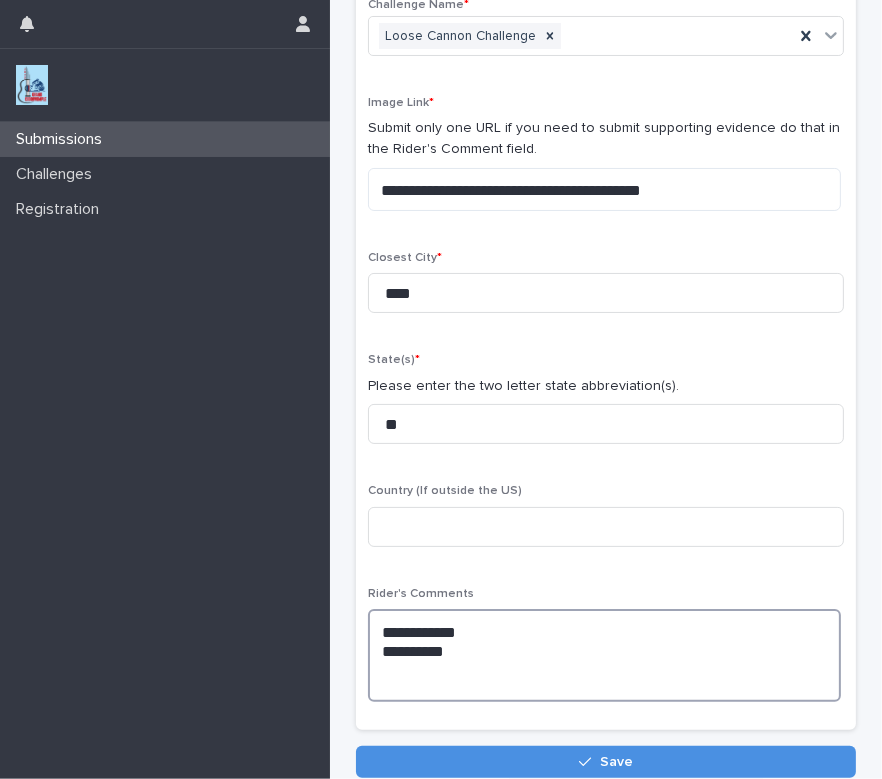 scroll, scrollTop: 110, scrollLeft: 0, axis: vertical 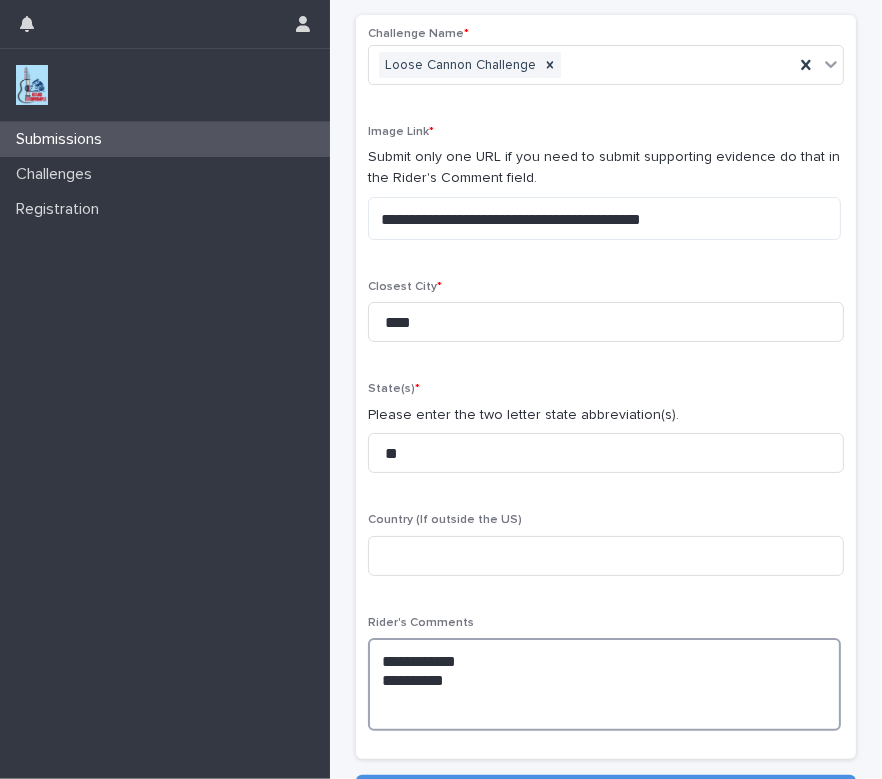 click on "[ADDRESS]" at bounding box center (604, 684) 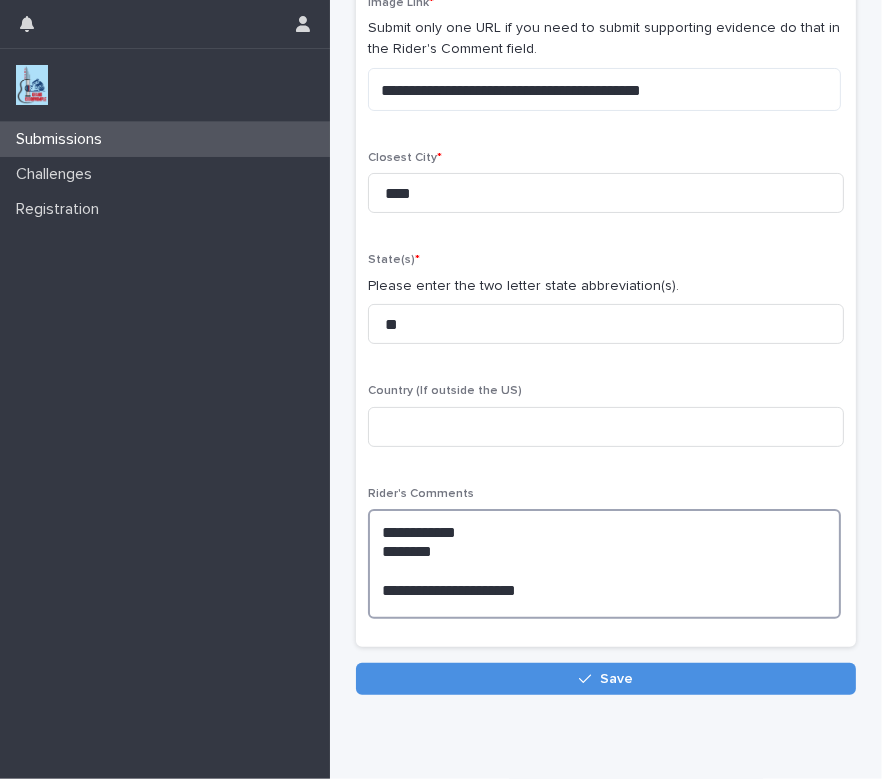 scroll, scrollTop: 311, scrollLeft: 0, axis: vertical 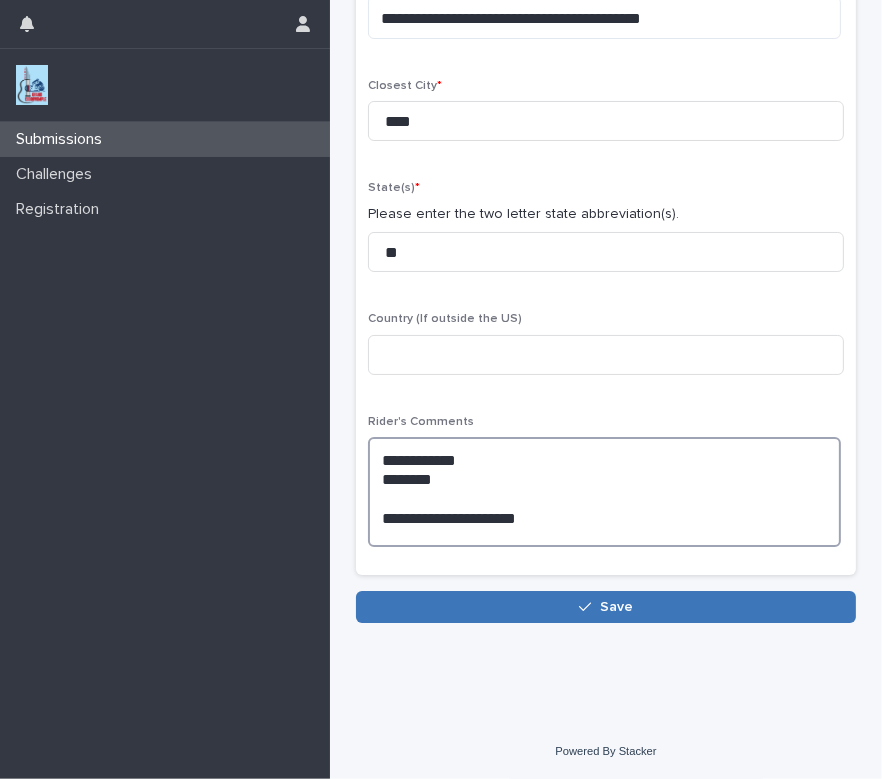 type on "[ADDRESS]" 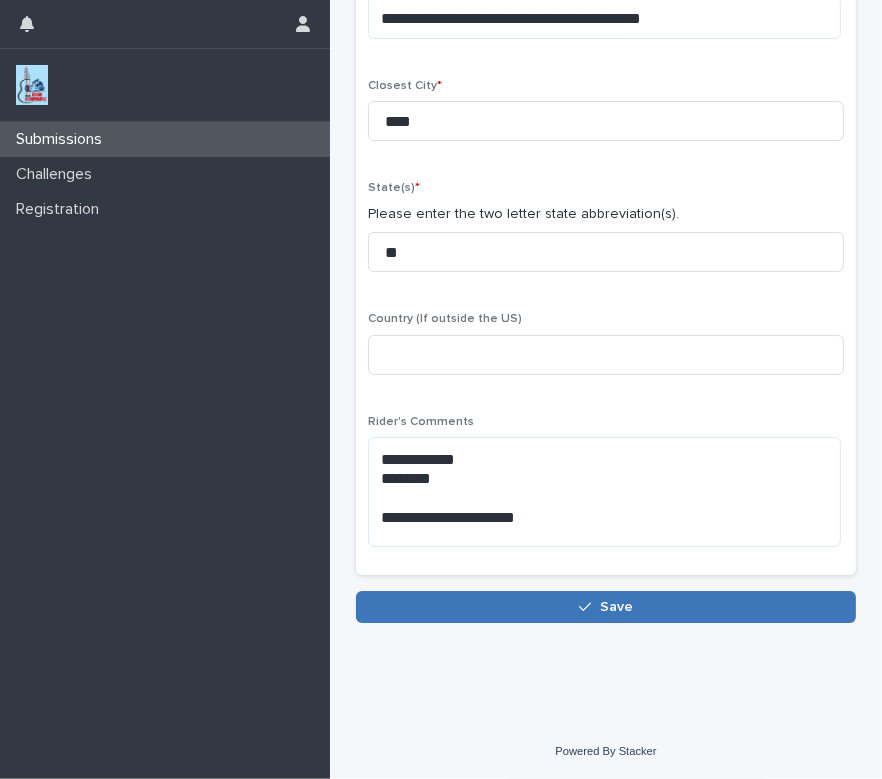click on "Save" at bounding box center [606, 607] 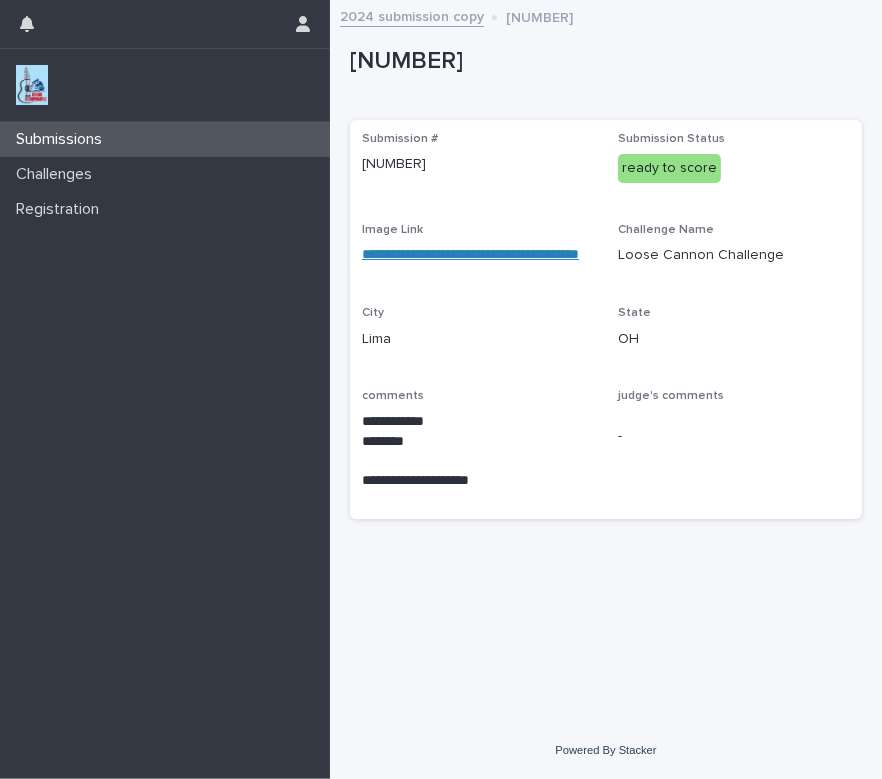 scroll, scrollTop: 0, scrollLeft: 0, axis: both 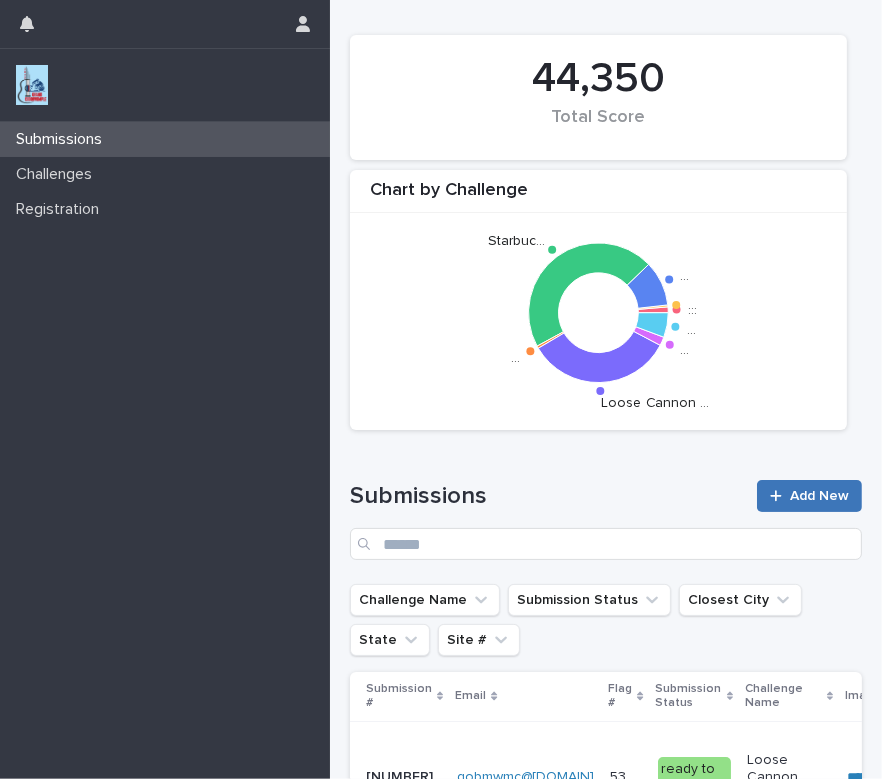 click on "Add New" at bounding box center [819, 496] 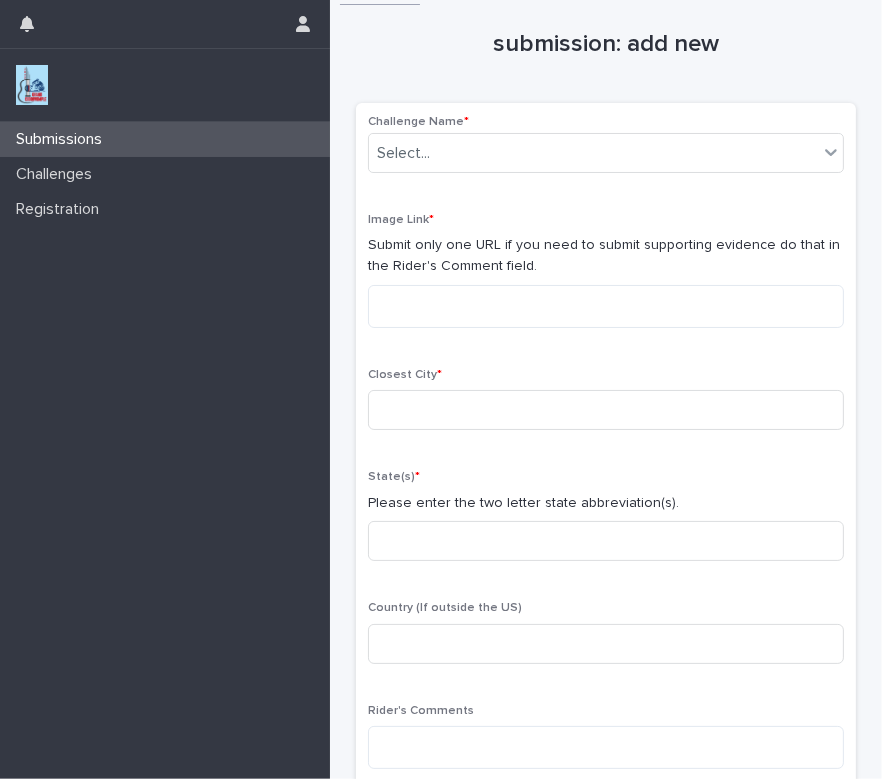 scroll, scrollTop: 0, scrollLeft: 0, axis: both 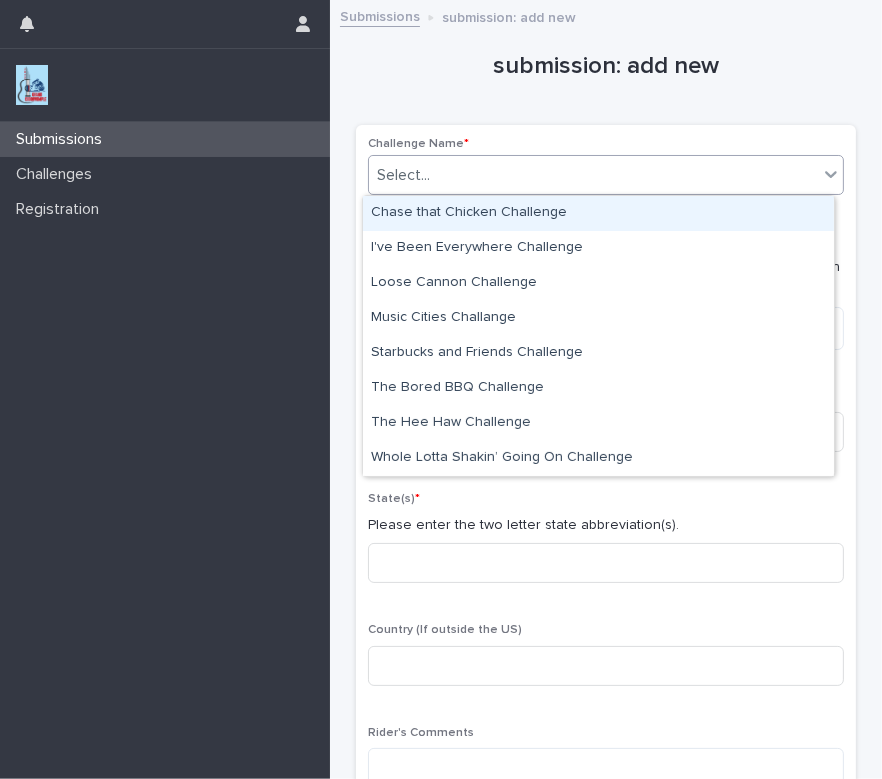 click on "Select..." at bounding box center (593, 175) 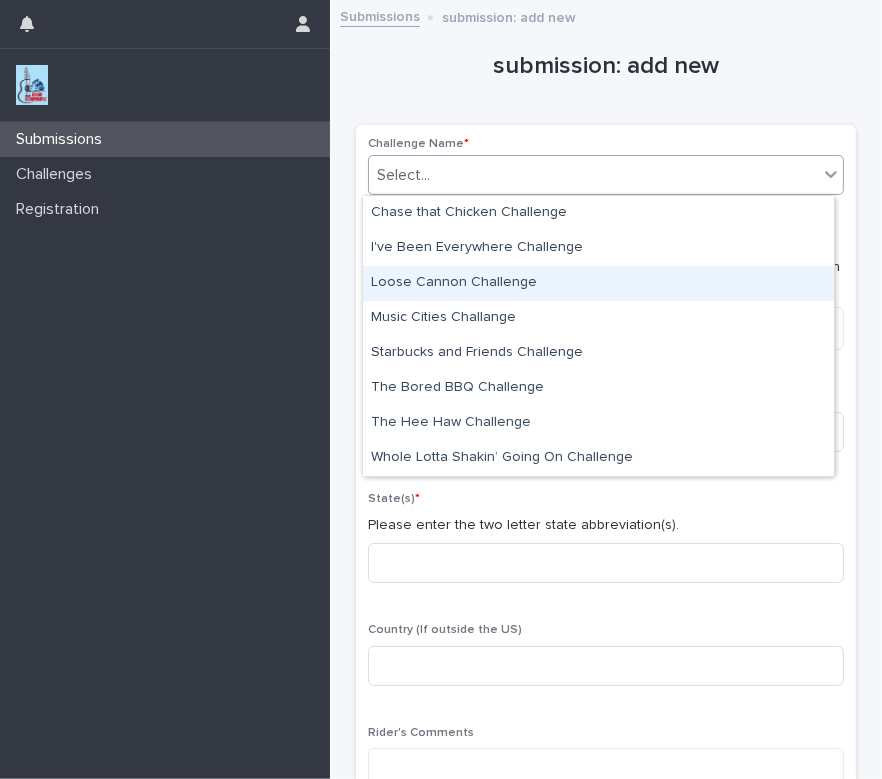 click on "Loose Cannon Challenge" at bounding box center (598, 283) 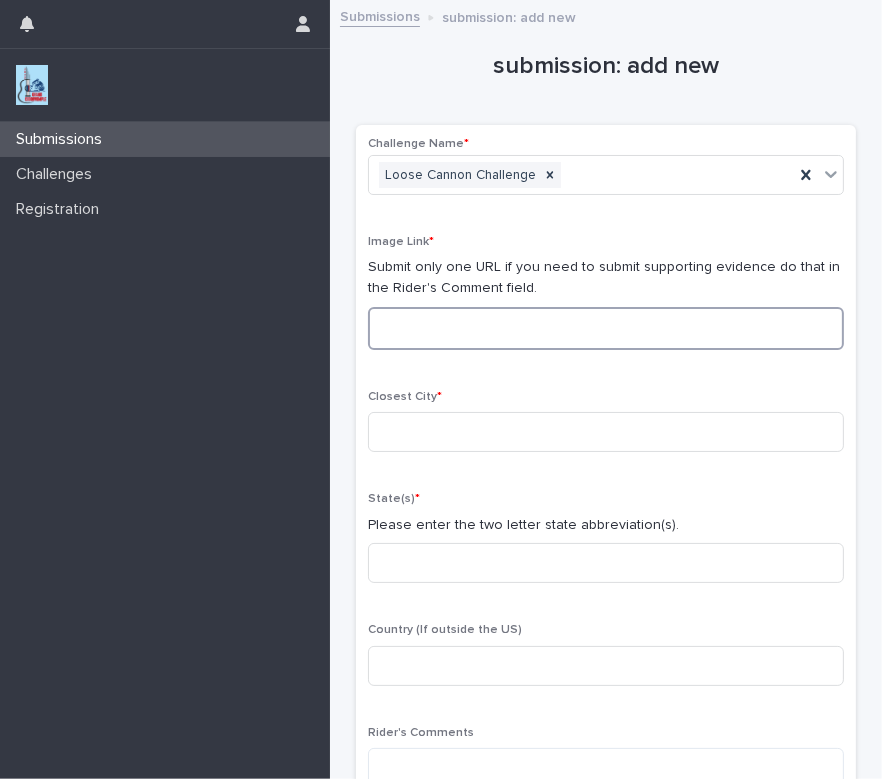 click at bounding box center [606, 328] 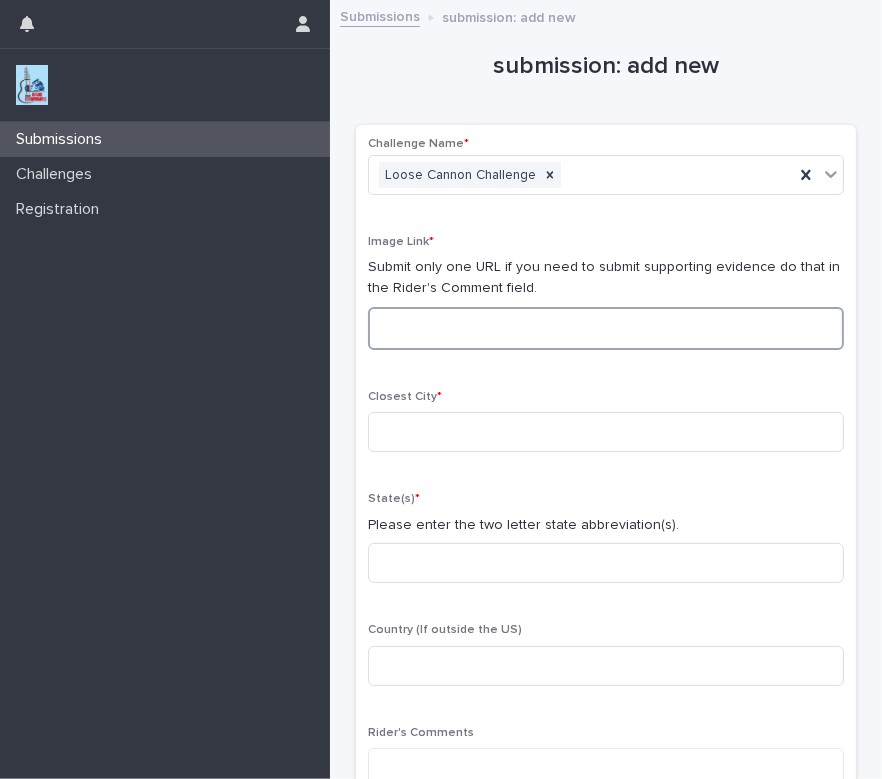 paste on "**********" 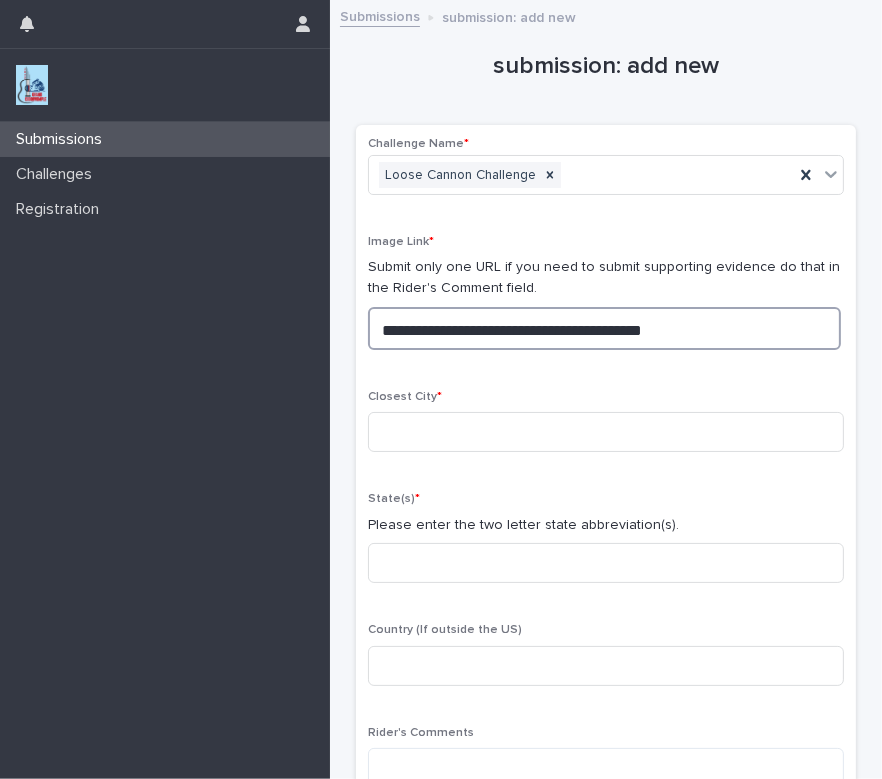 drag, startPoint x: 698, startPoint y: 337, endPoint x: 312, endPoint y: 445, distance: 400.82416 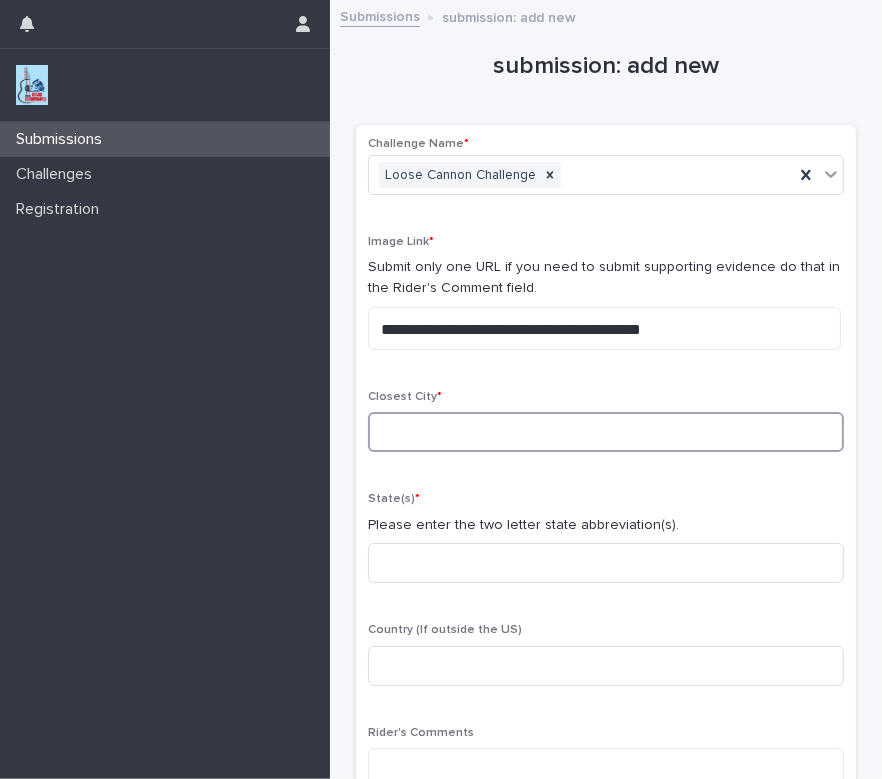 click at bounding box center (606, 432) 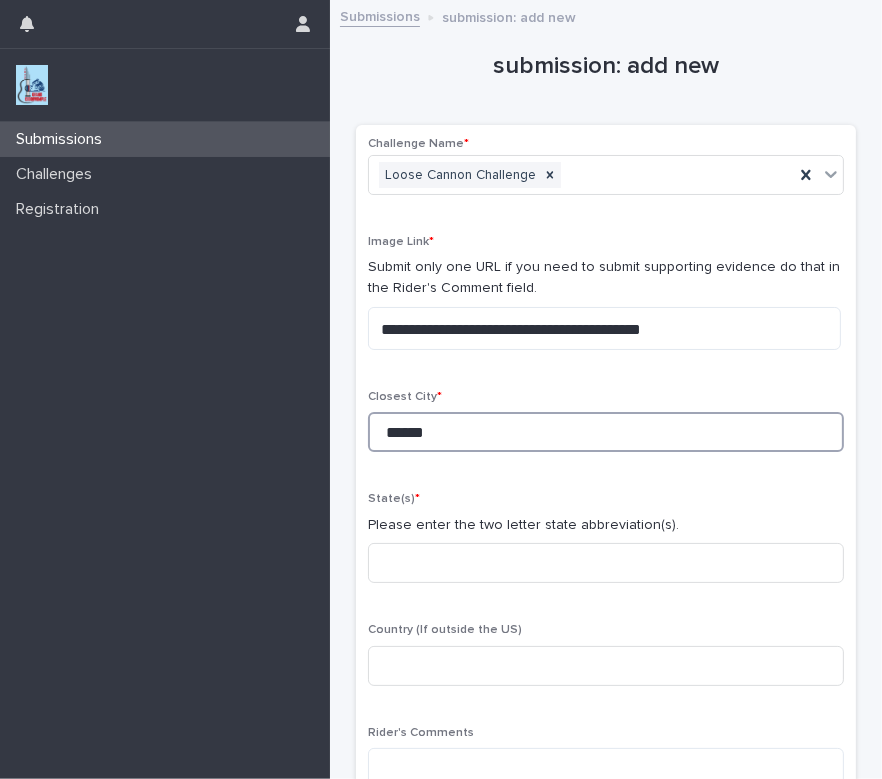 type on "******" 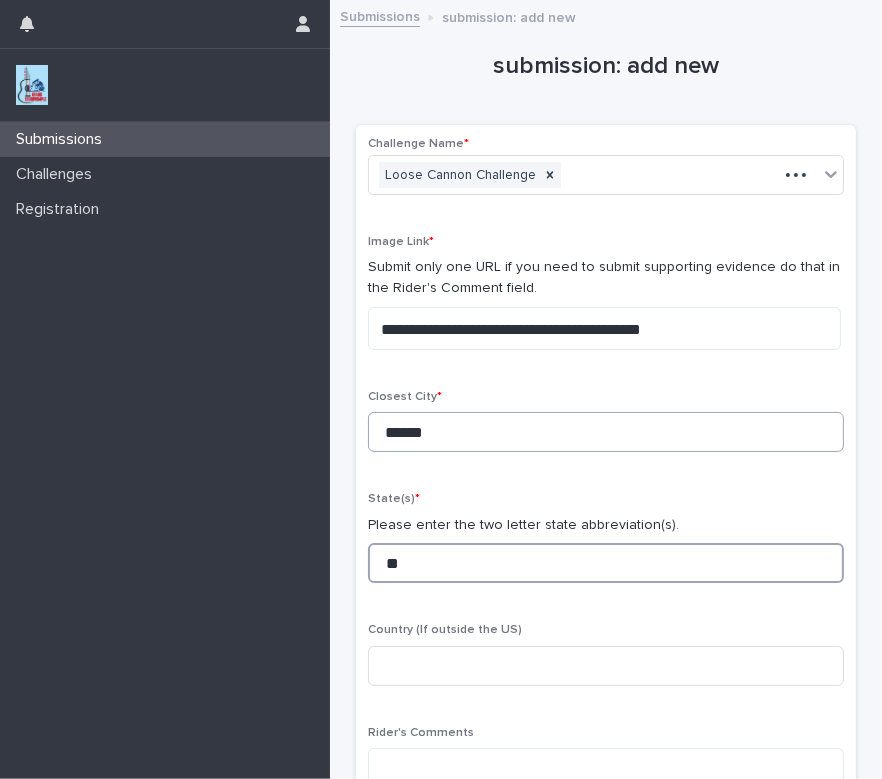 type on "**" 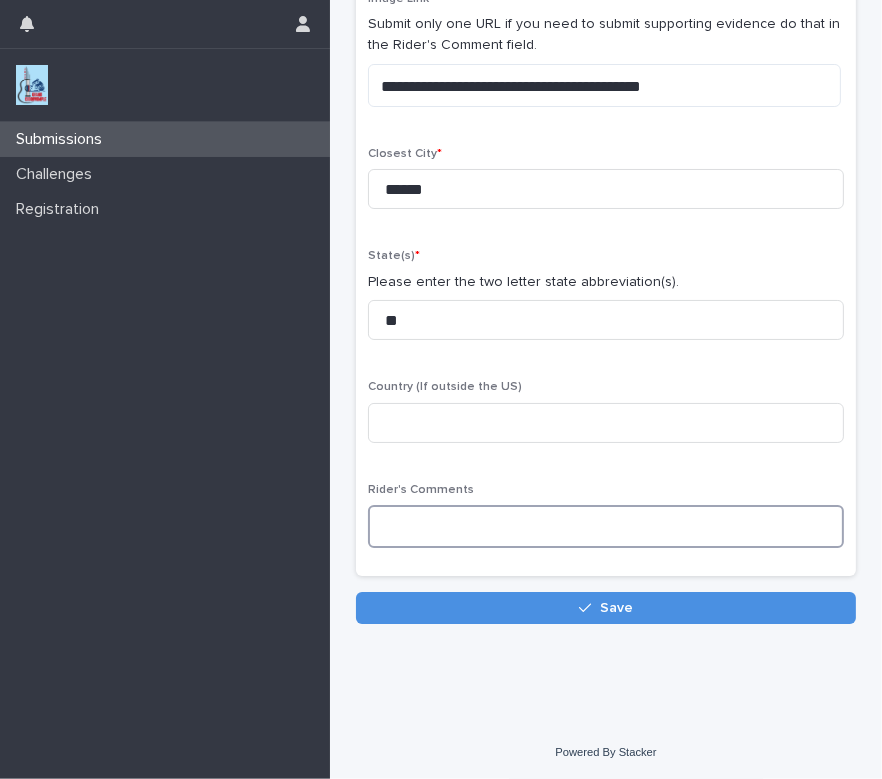 scroll, scrollTop: 244, scrollLeft: 0, axis: vertical 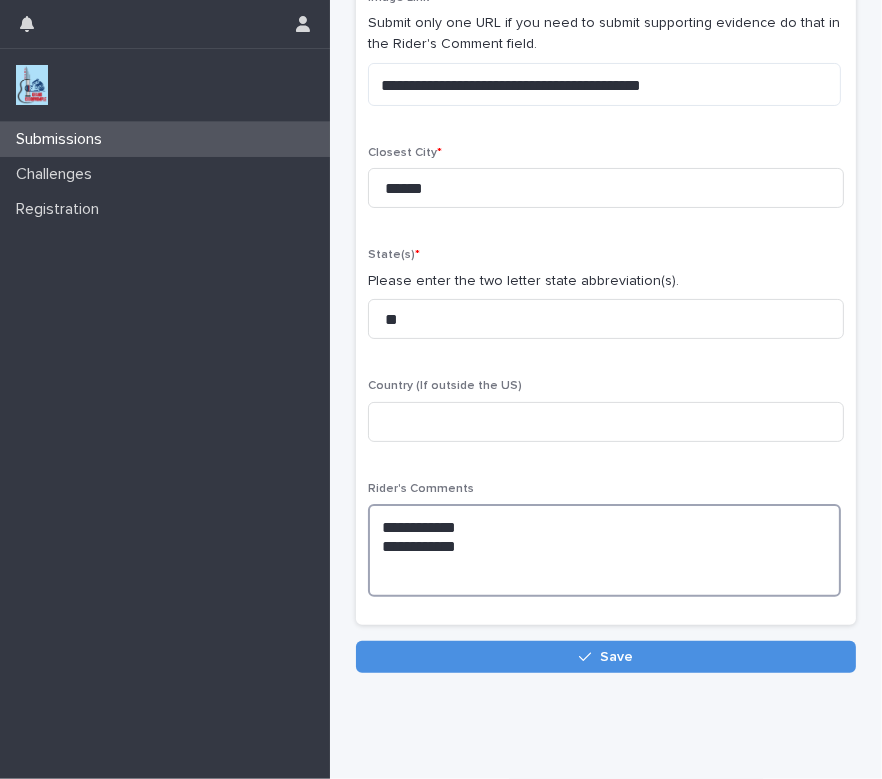 click on "**********" at bounding box center [604, 550] 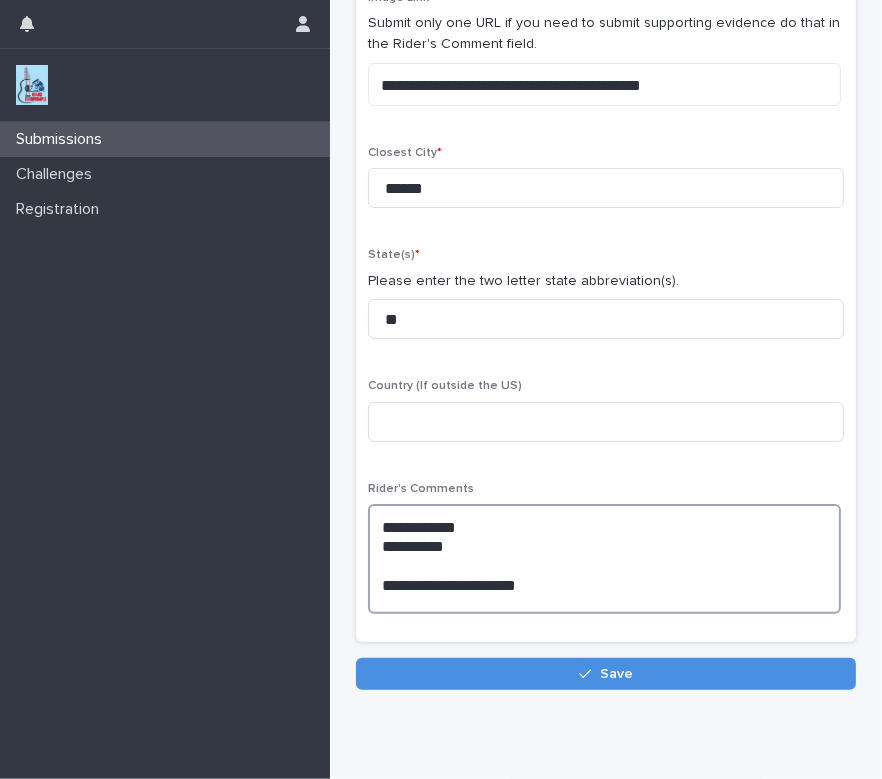 drag, startPoint x: 554, startPoint y: 572, endPoint x: 353, endPoint y: 567, distance: 201.06218 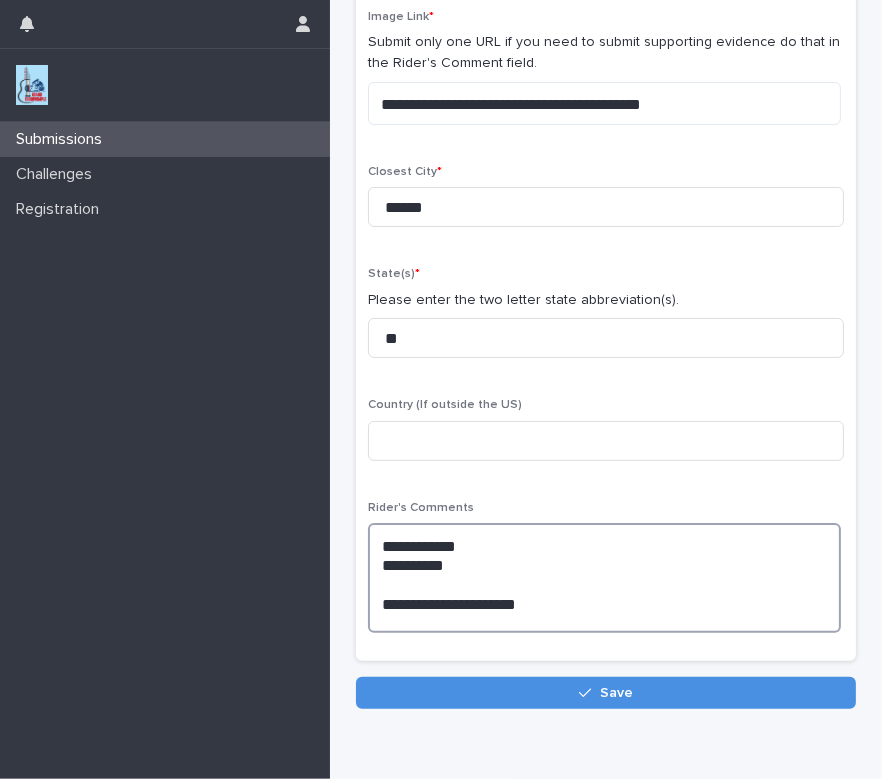 scroll, scrollTop: 311, scrollLeft: 0, axis: vertical 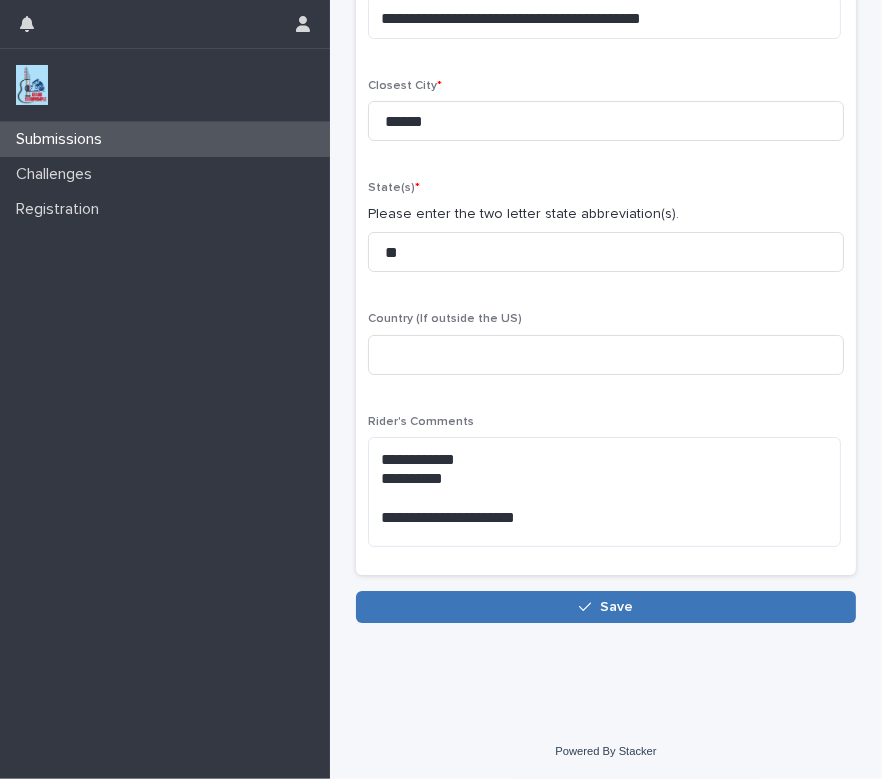 click on "Save" at bounding box center [616, 607] 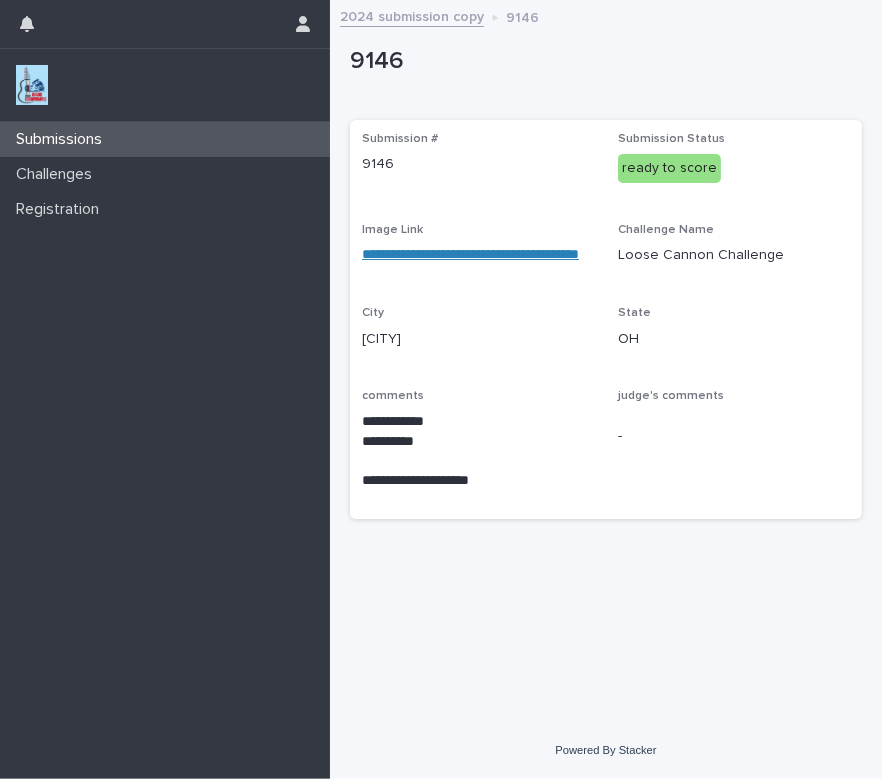 scroll, scrollTop: 0, scrollLeft: 0, axis: both 